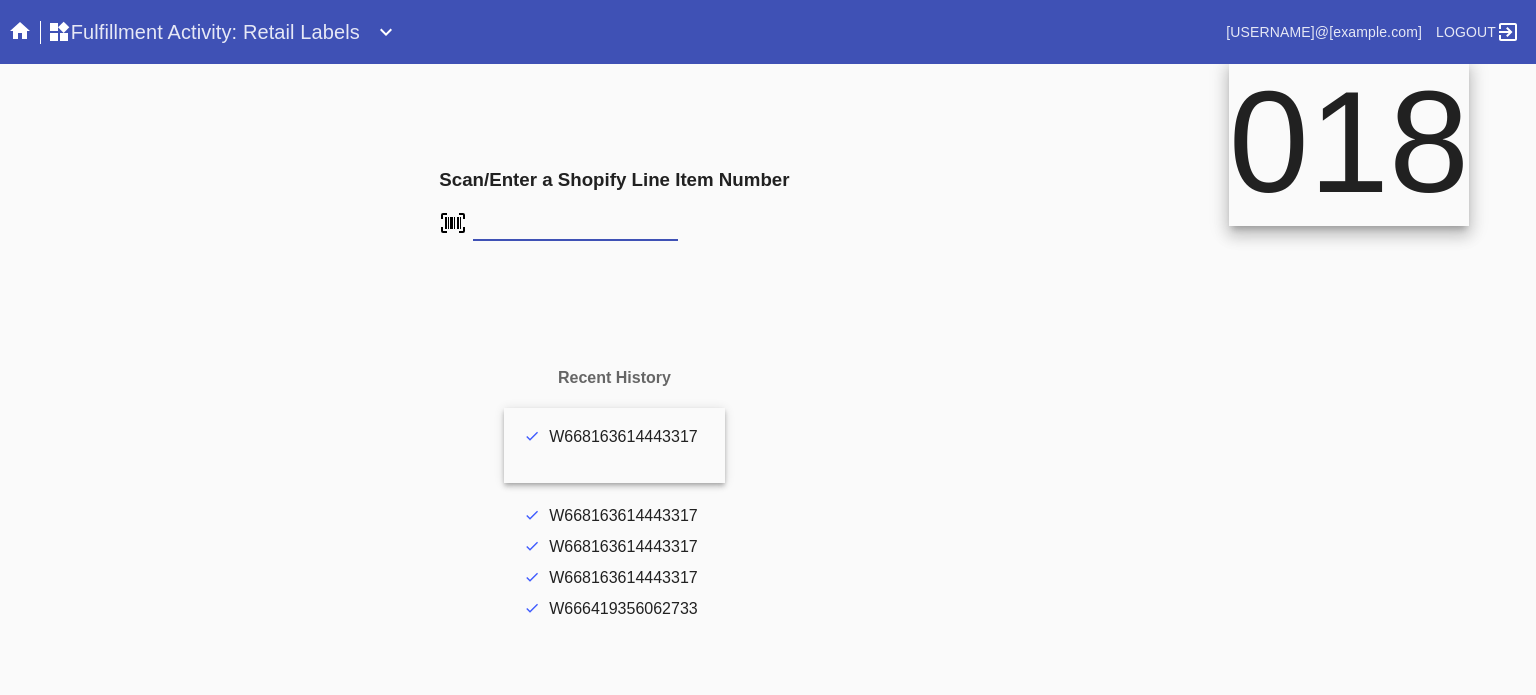 scroll, scrollTop: 0, scrollLeft: 0, axis: both 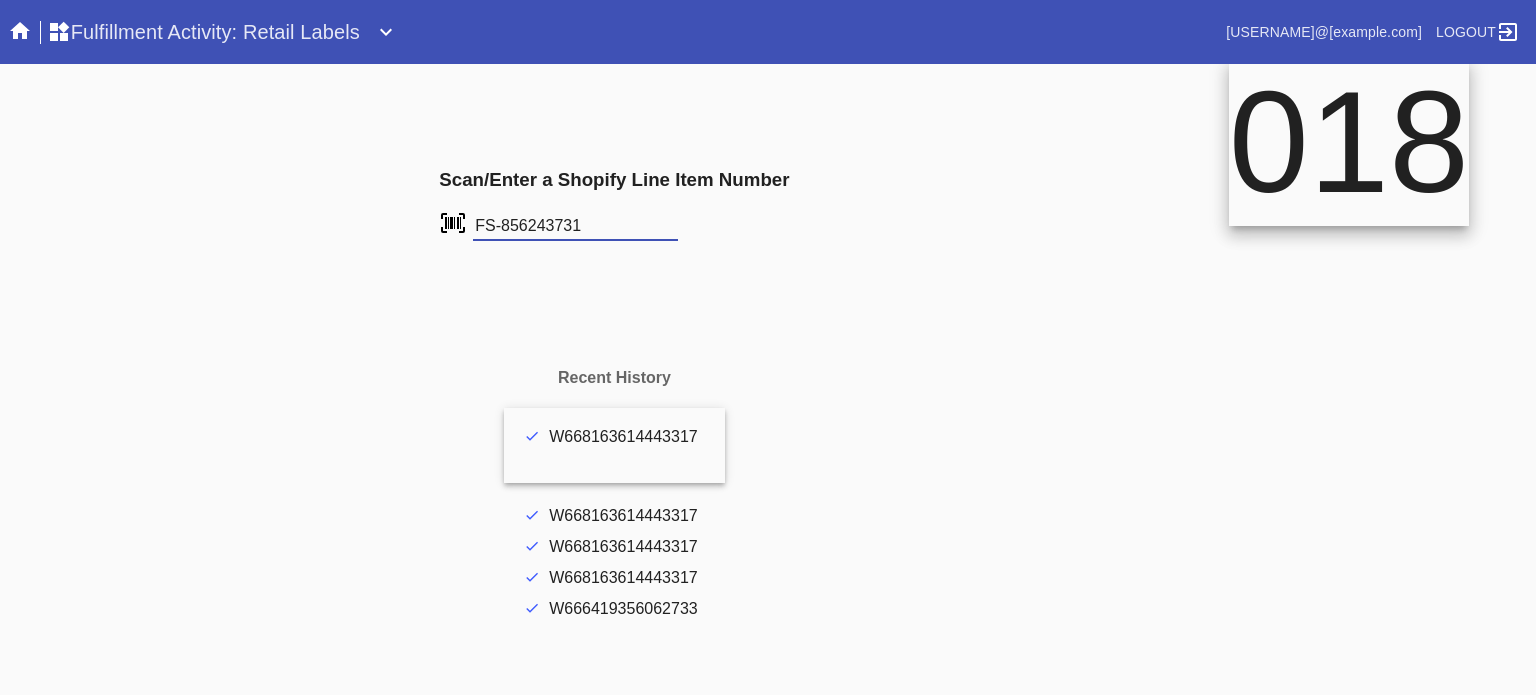 type on "FS-856243731" 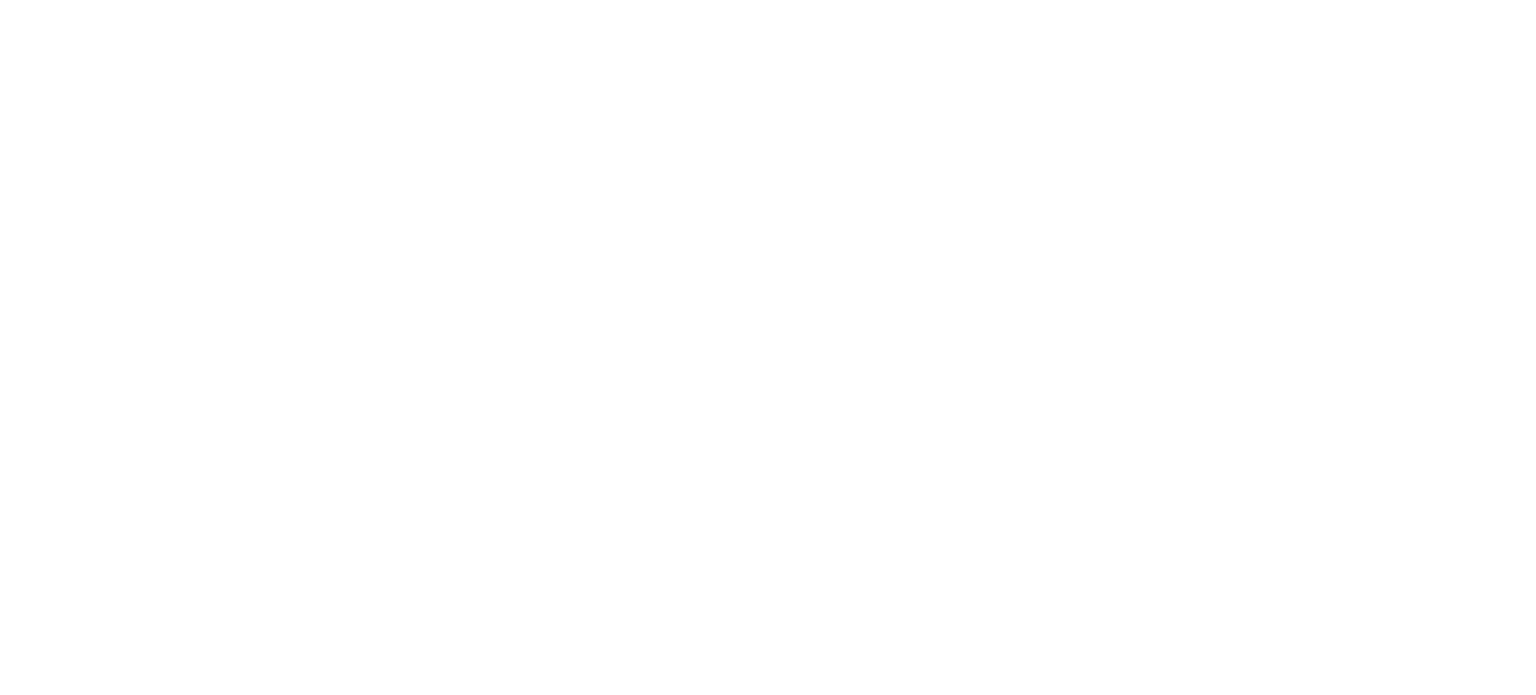 scroll, scrollTop: 0, scrollLeft: 0, axis: both 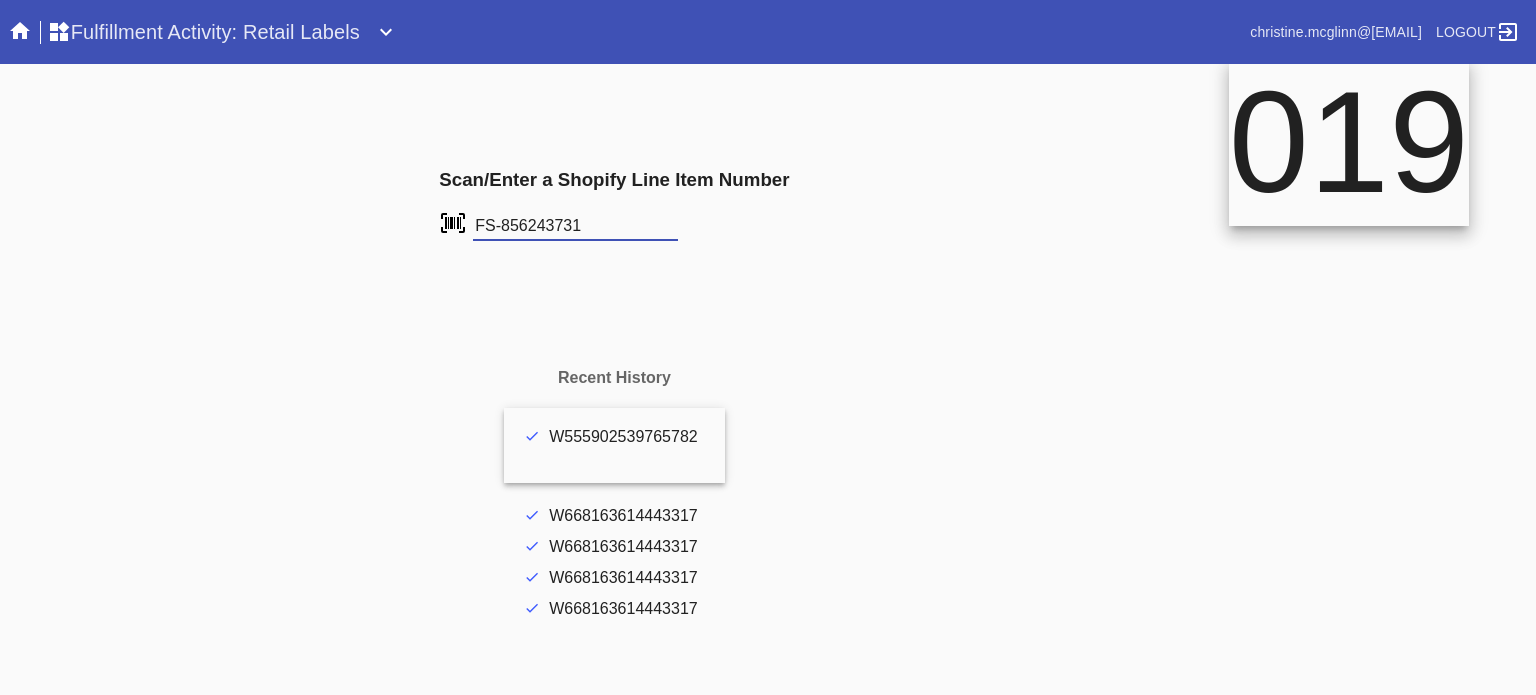 type on "FS-856243731" 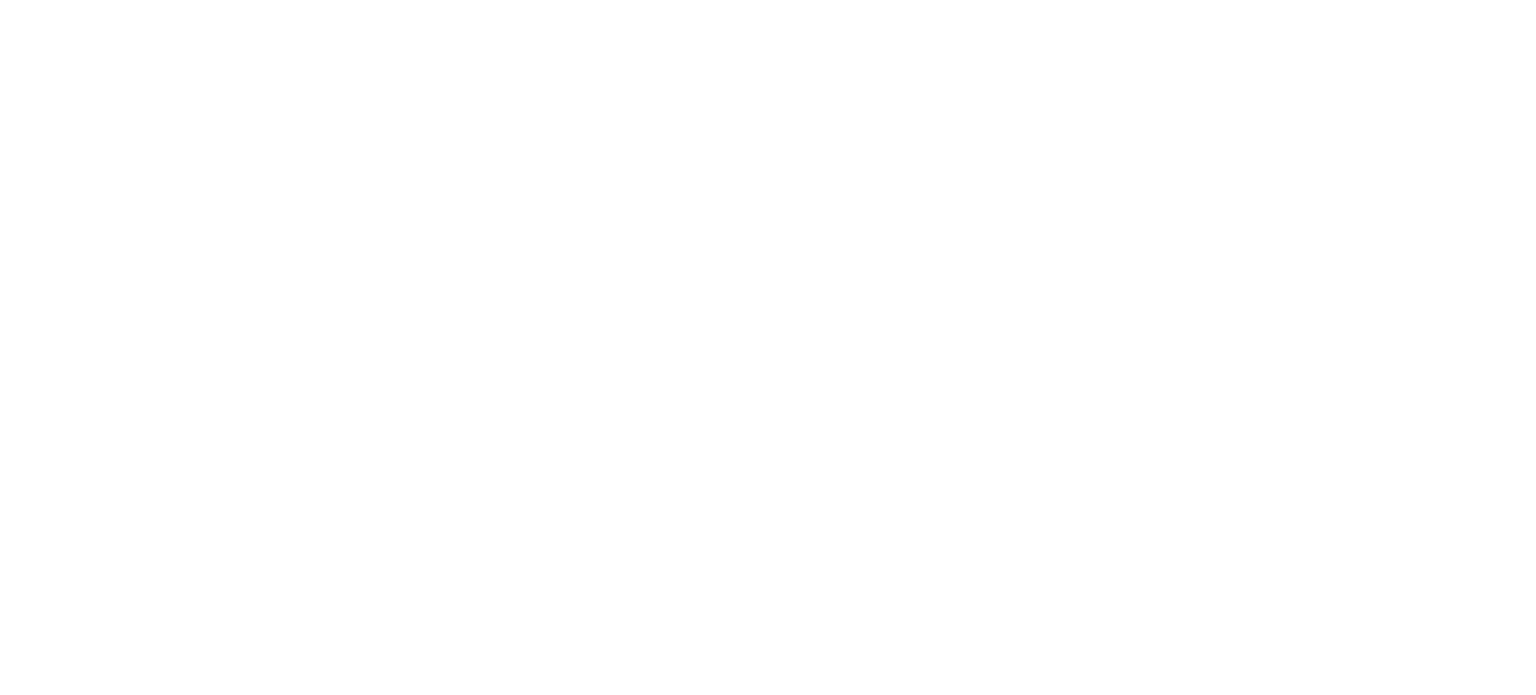 scroll, scrollTop: 0, scrollLeft: 0, axis: both 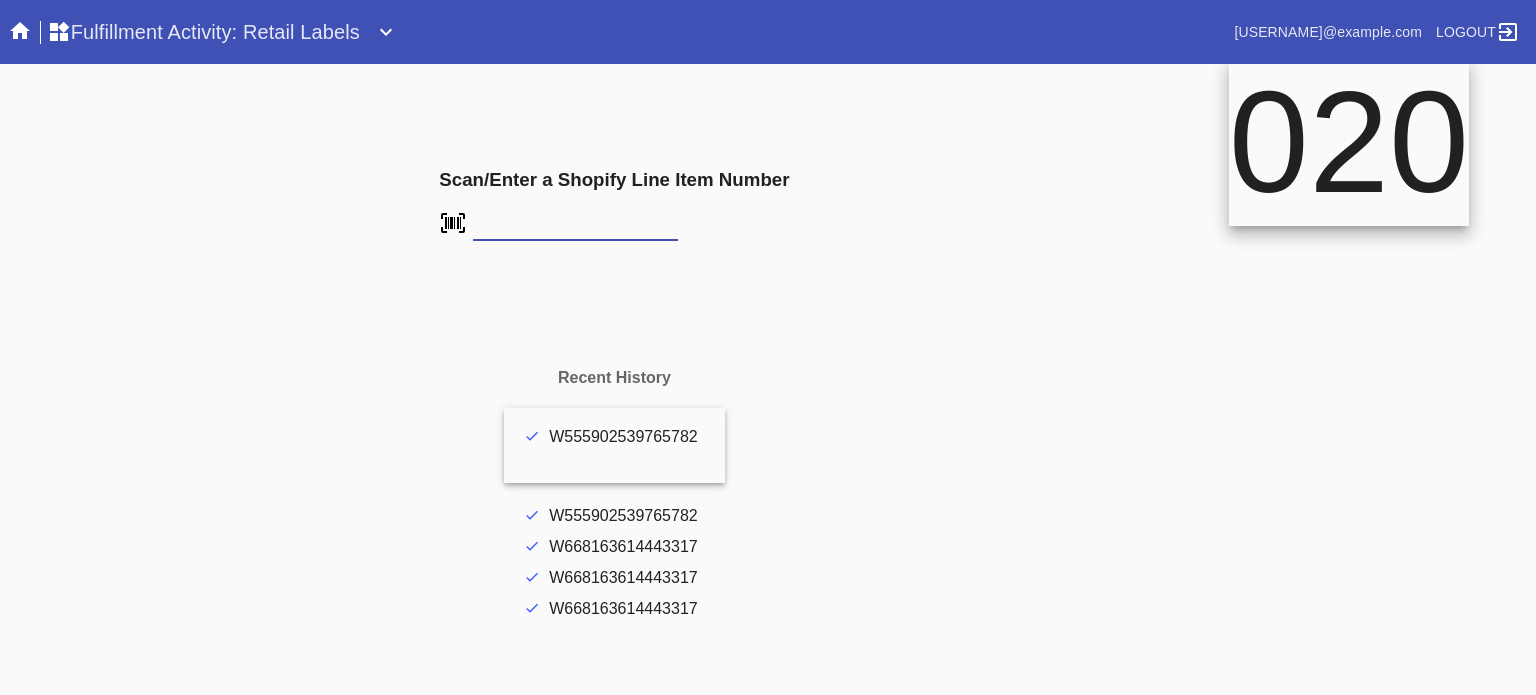 drag, startPoint x: 596, startPoint y: 228, endPoint x: 503, endPoint y: 225, distance: 93.04838 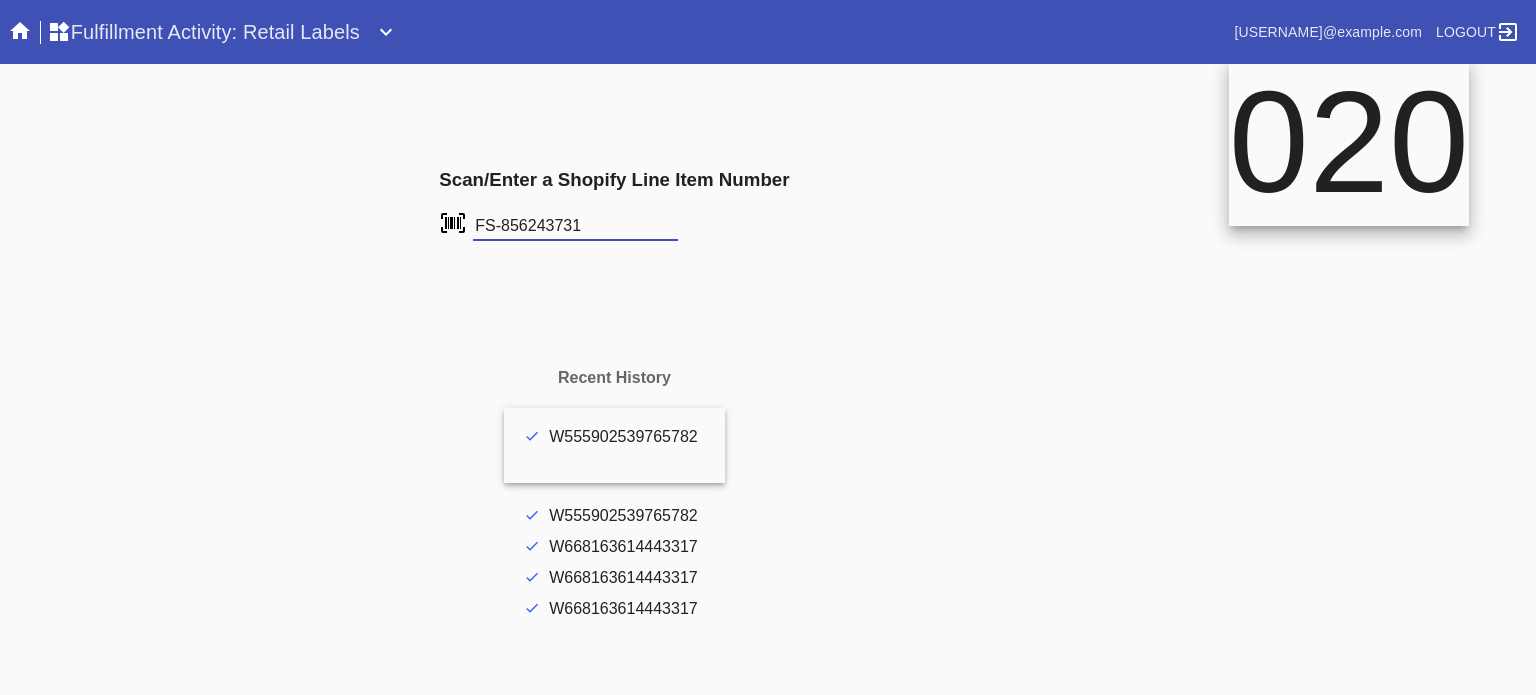 type on "FS-856243731" 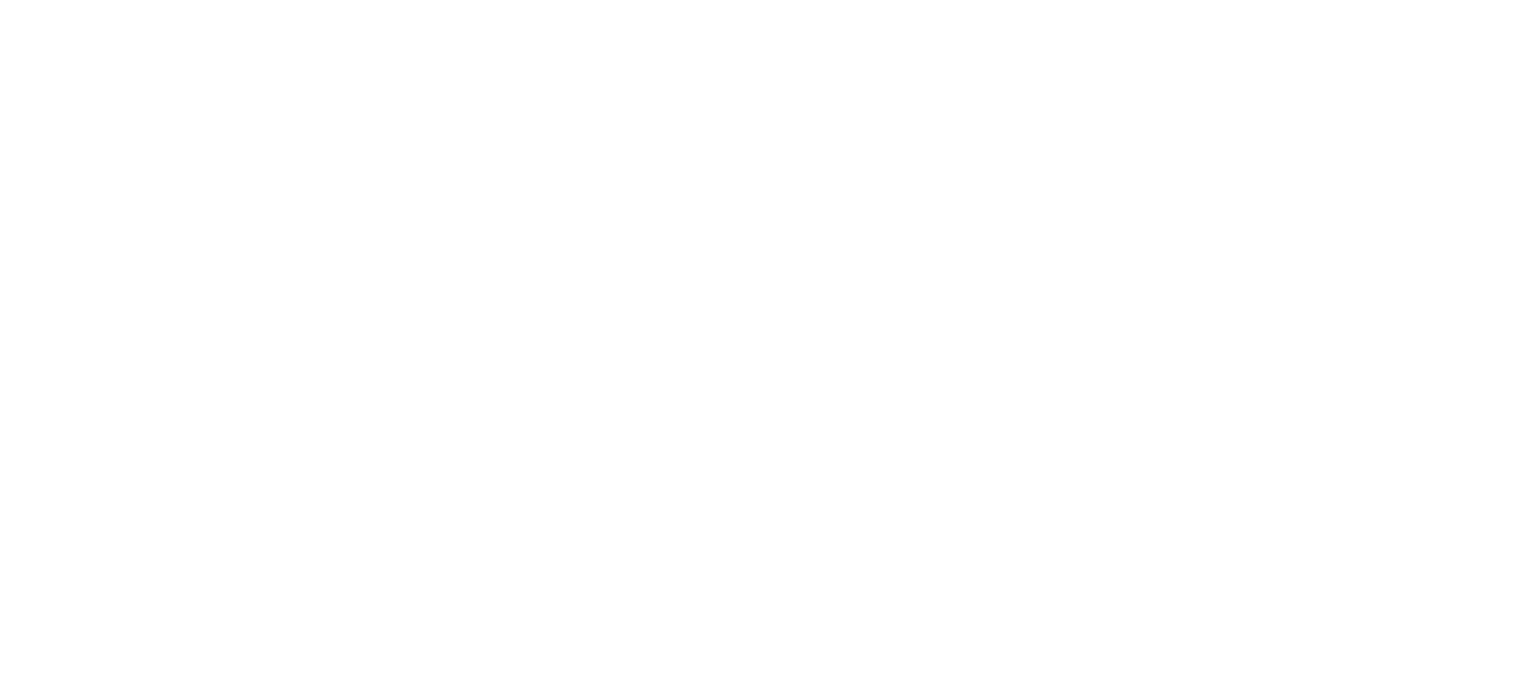 scroll, scrollTop: 0, scrollLeft: 0, axis: both 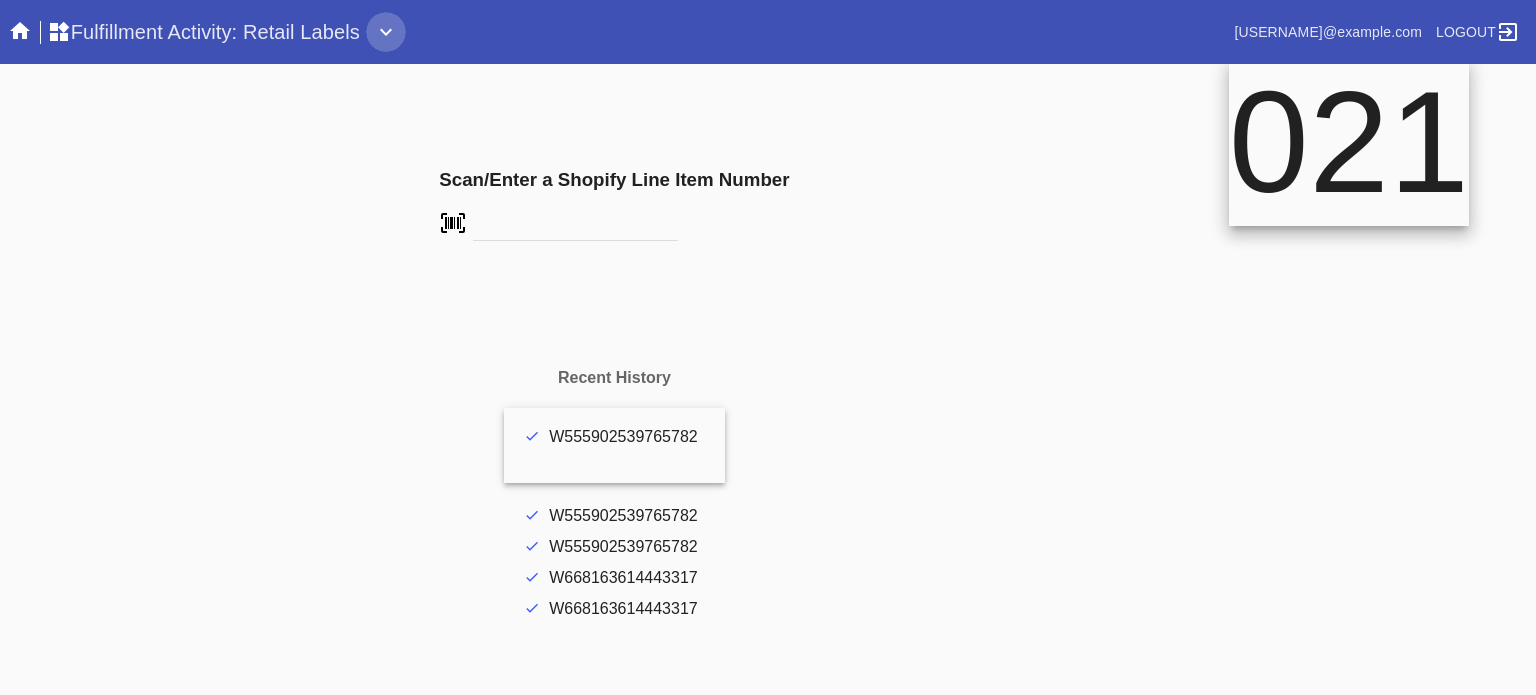 click 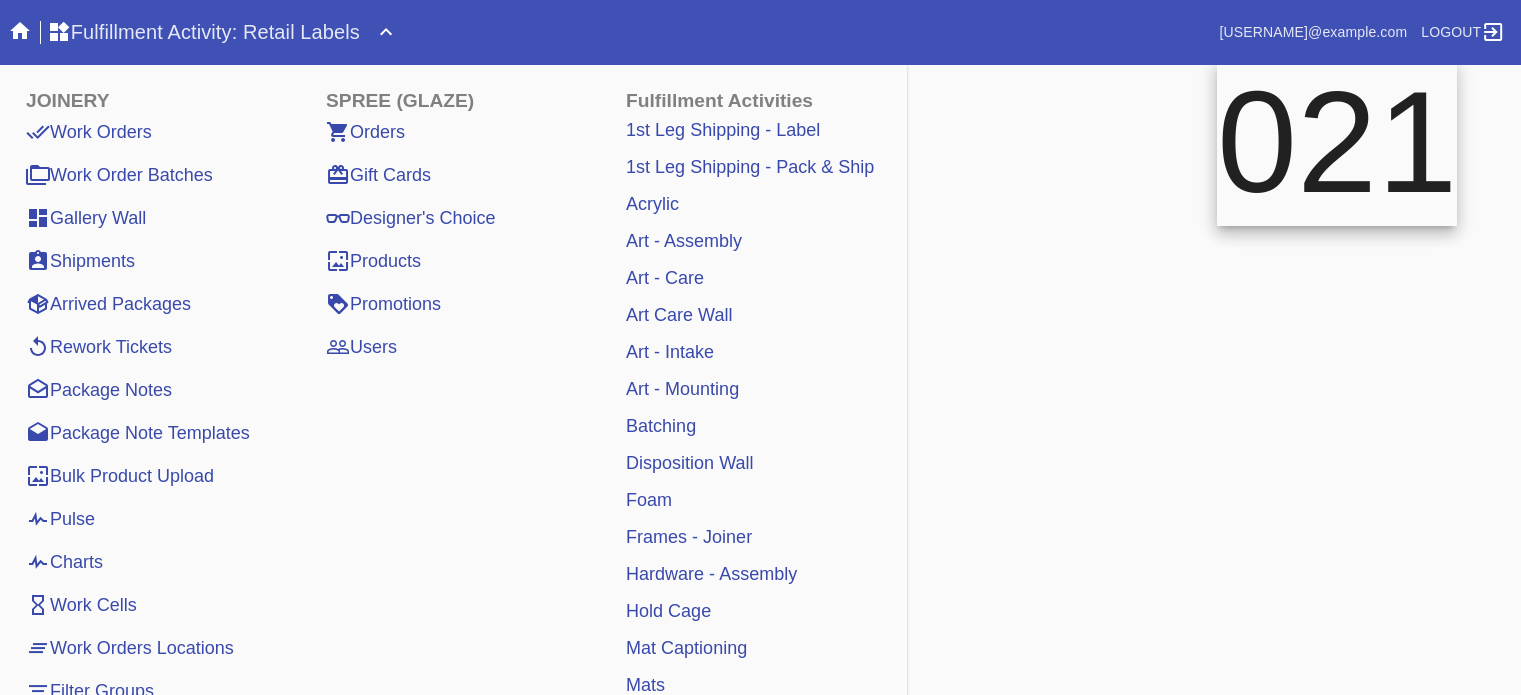 click on "Scan/Enter a Shopify Line Item Number" at bounding box center [608, 206] 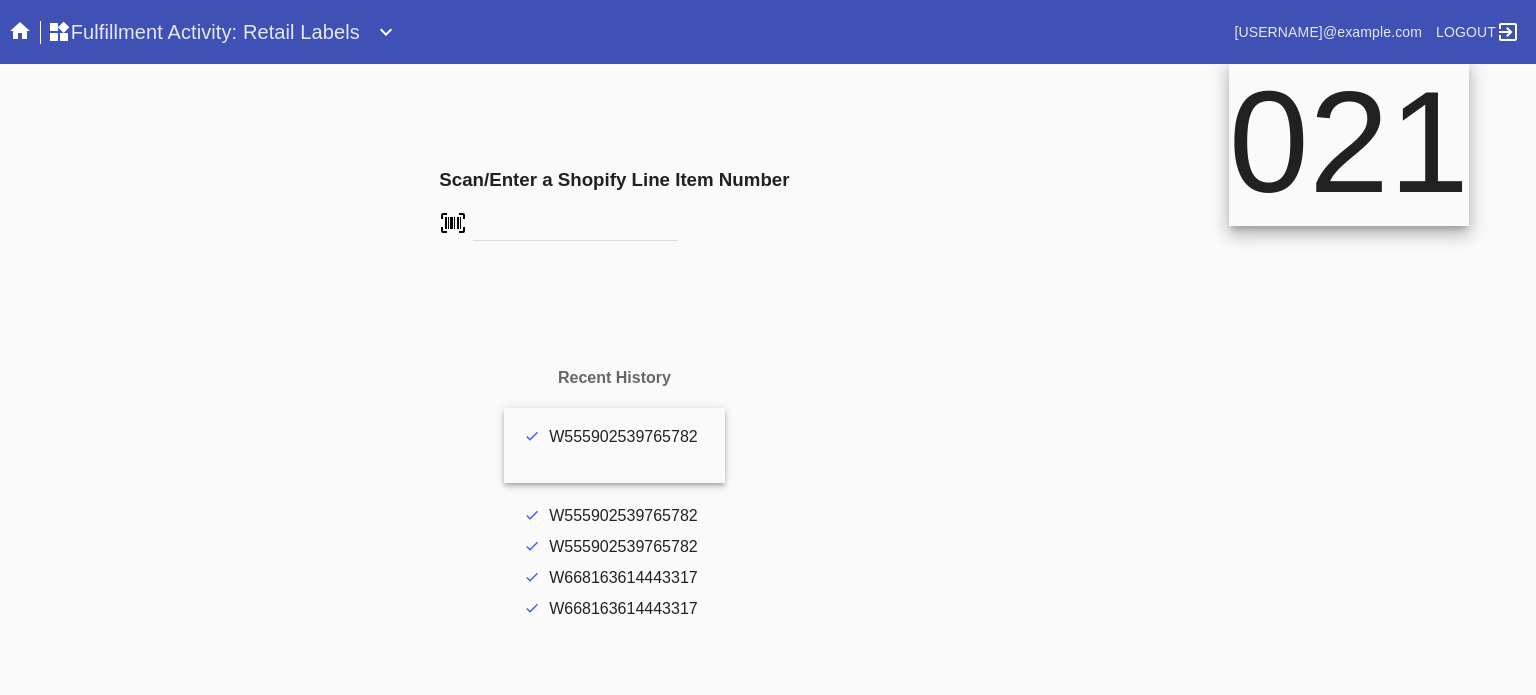 click at bounding box center (575, 226) 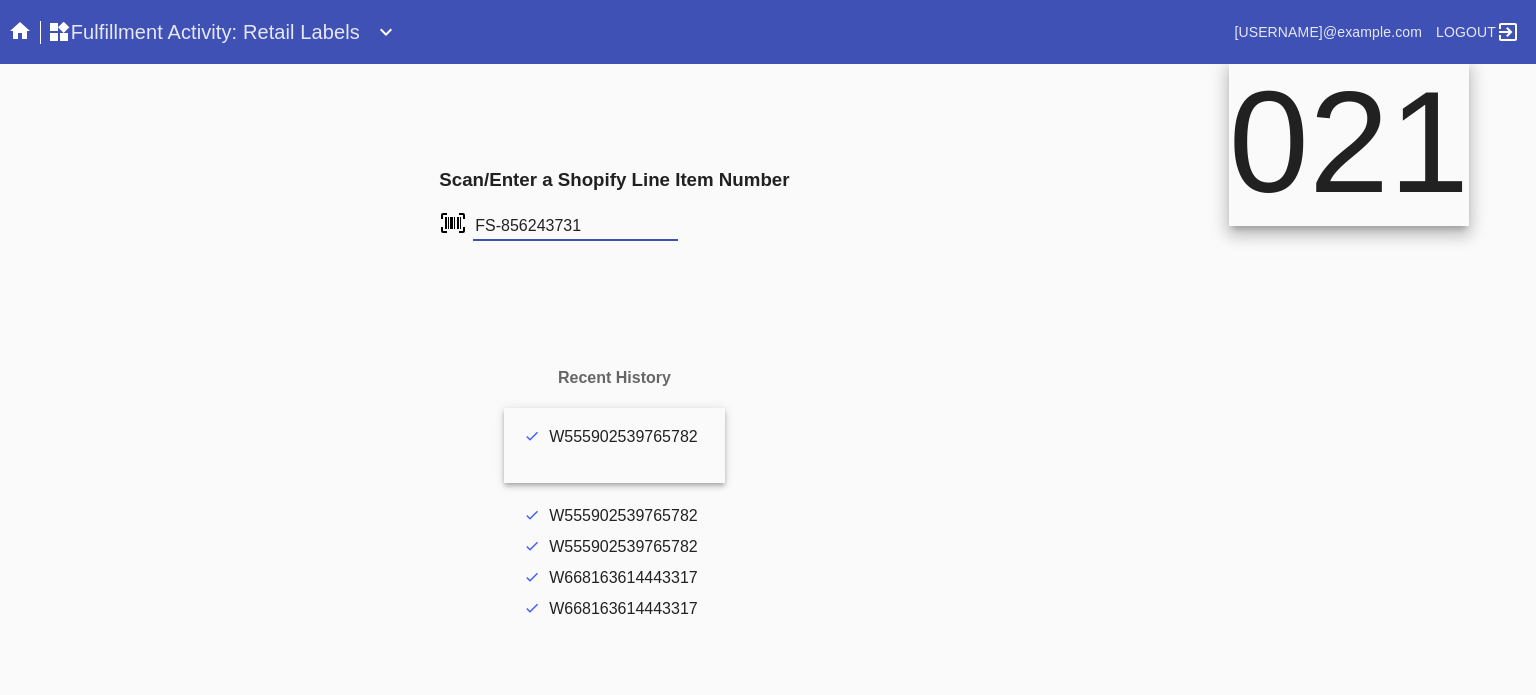 type on "FS-856243731" 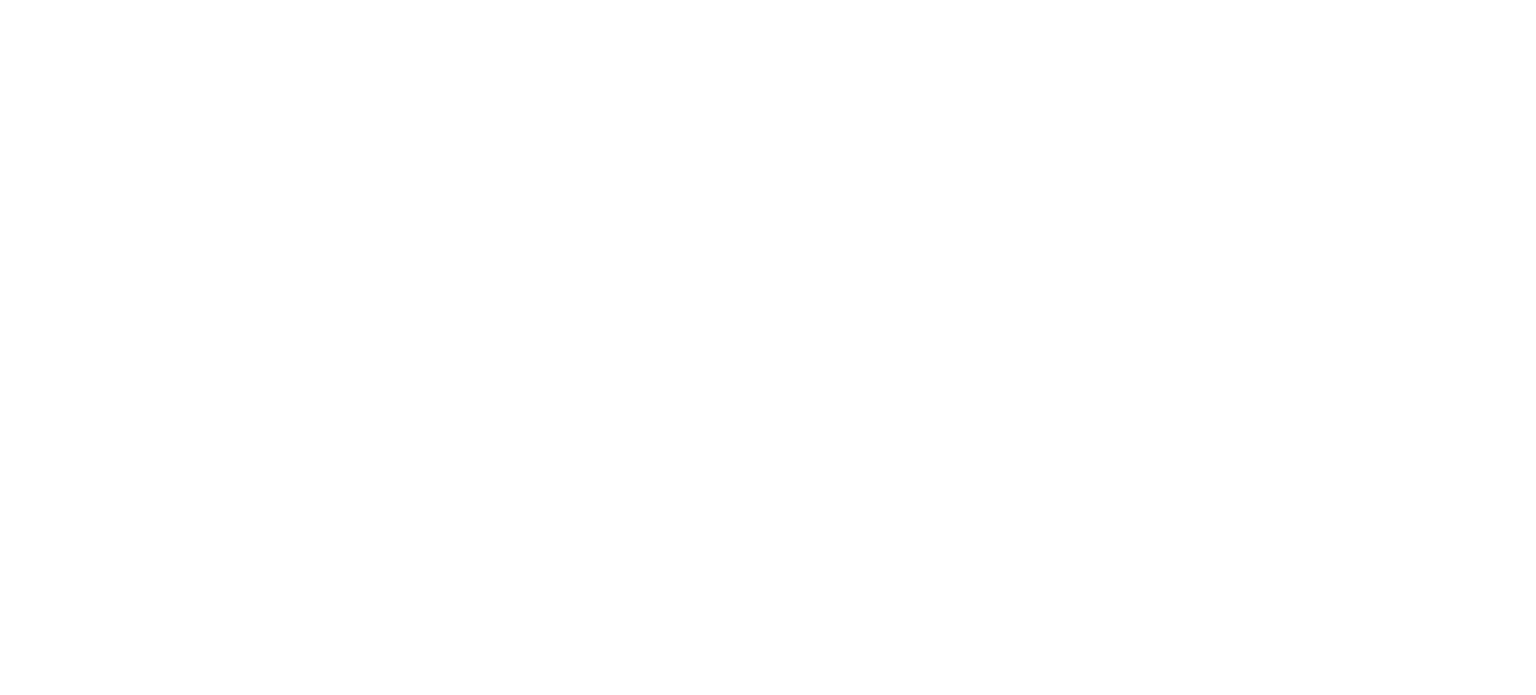 scroll, scrollTop: 0, scrollLeft: 0, axis: both 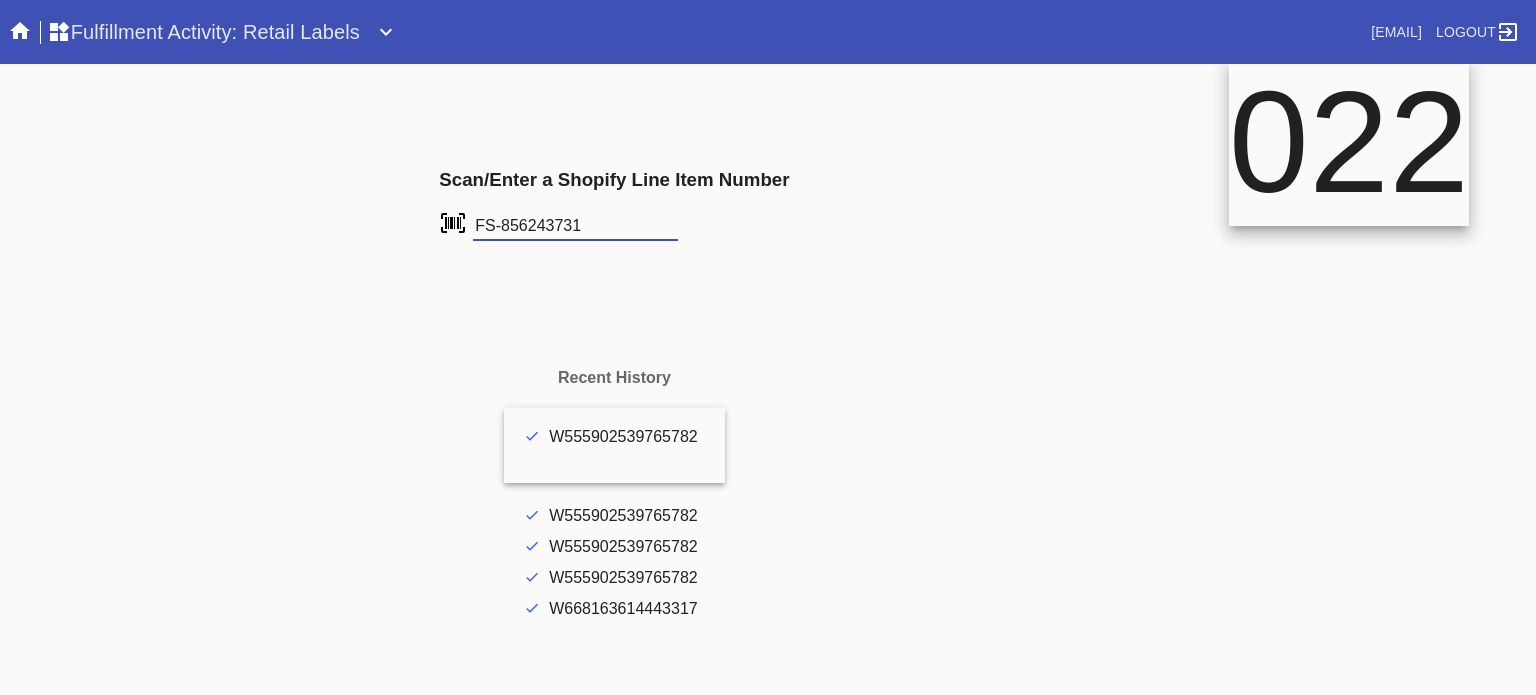 type on "FS-856243731" 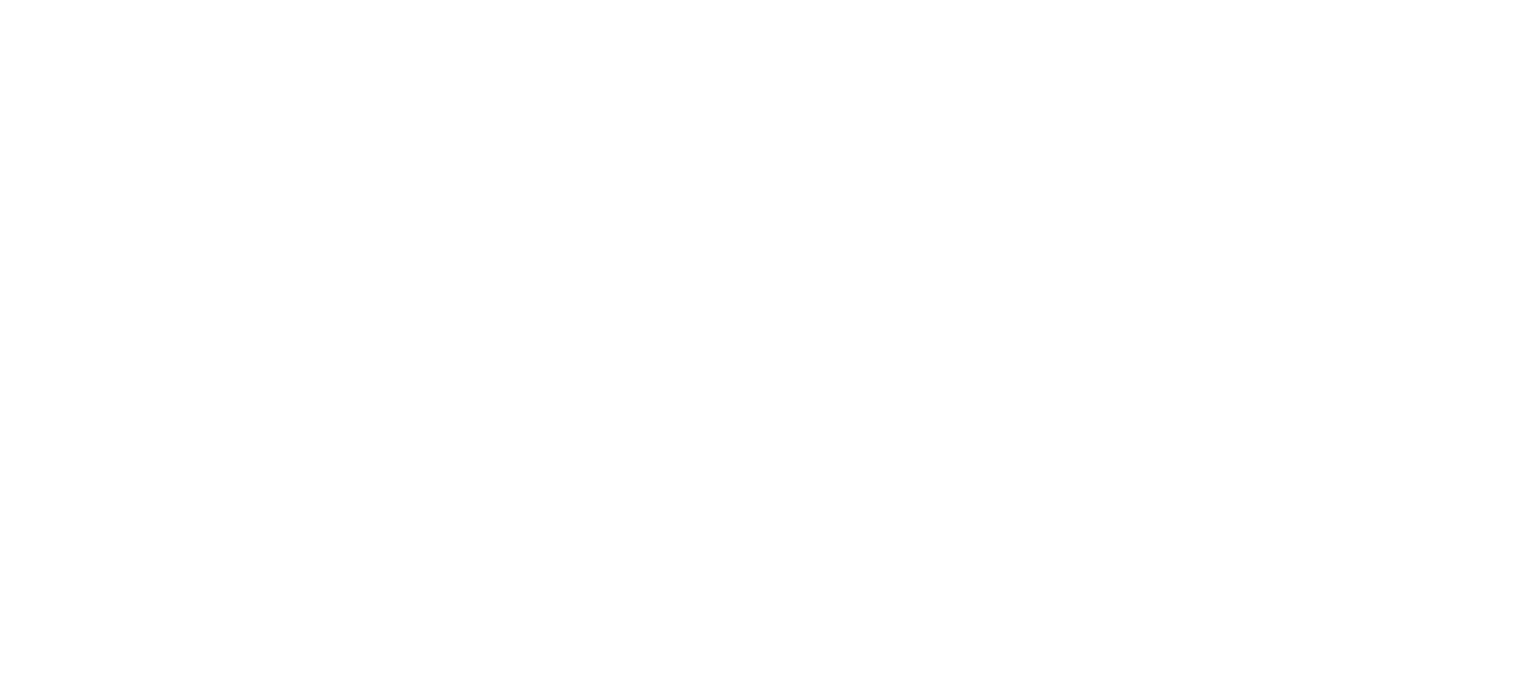 scroll, scrollTop: 0, scrollLeft: 0, axis: both 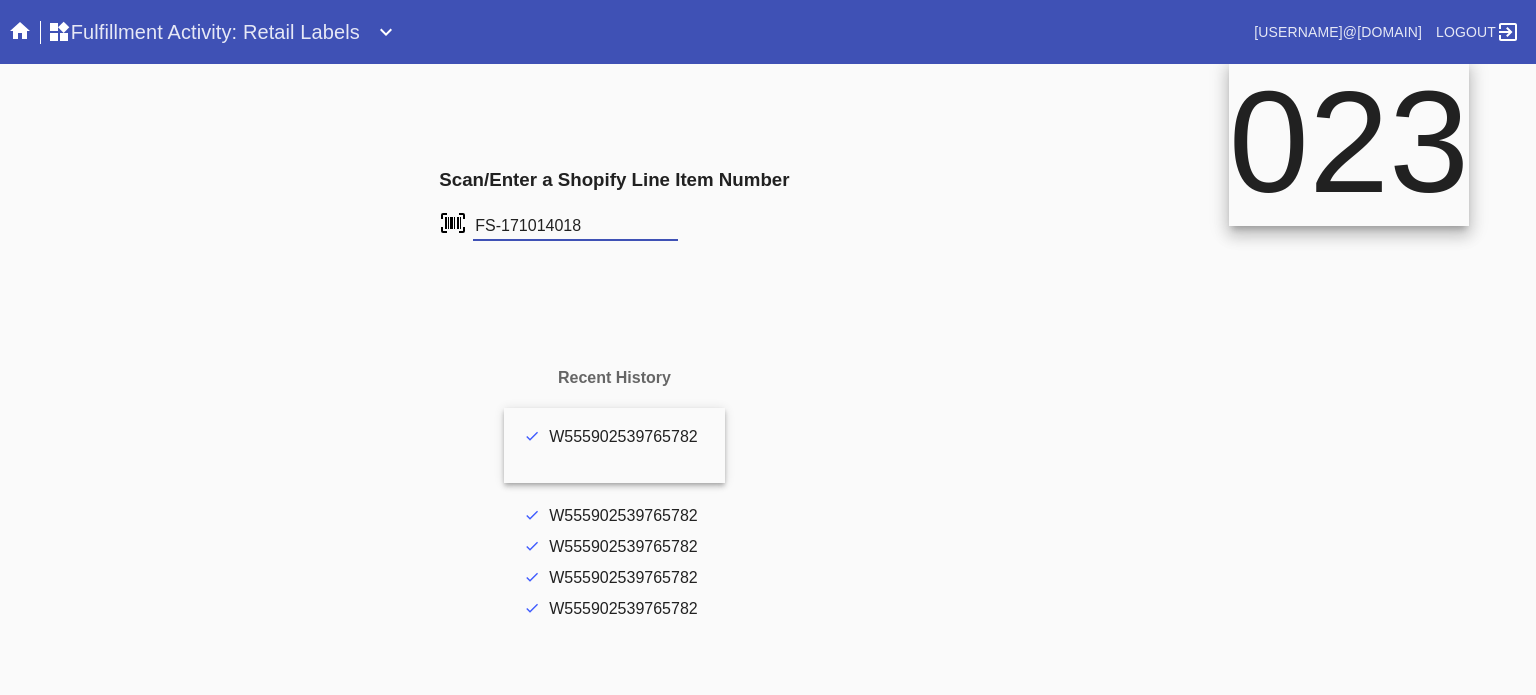 type on "FS-171014018" 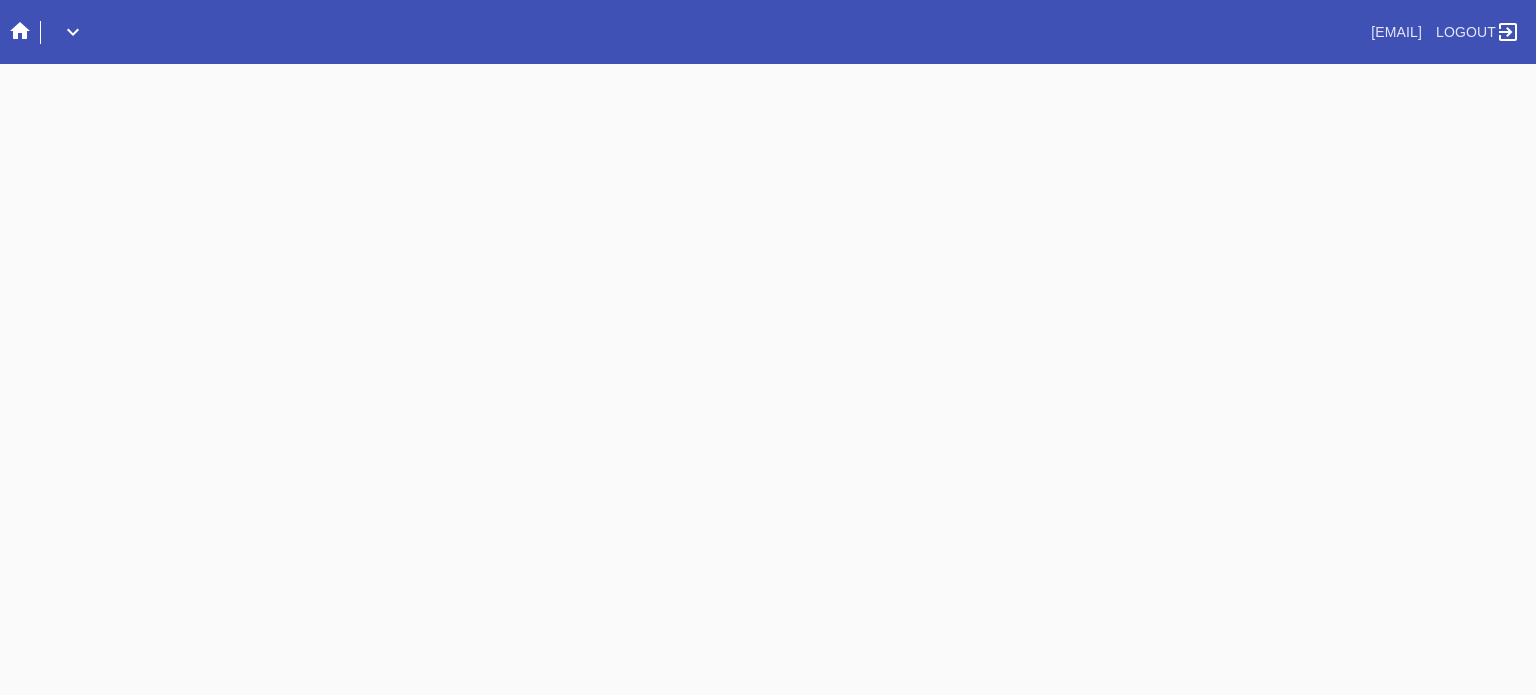 scroll, scrollTop: 0, scrollLeft: 0, axis: both 